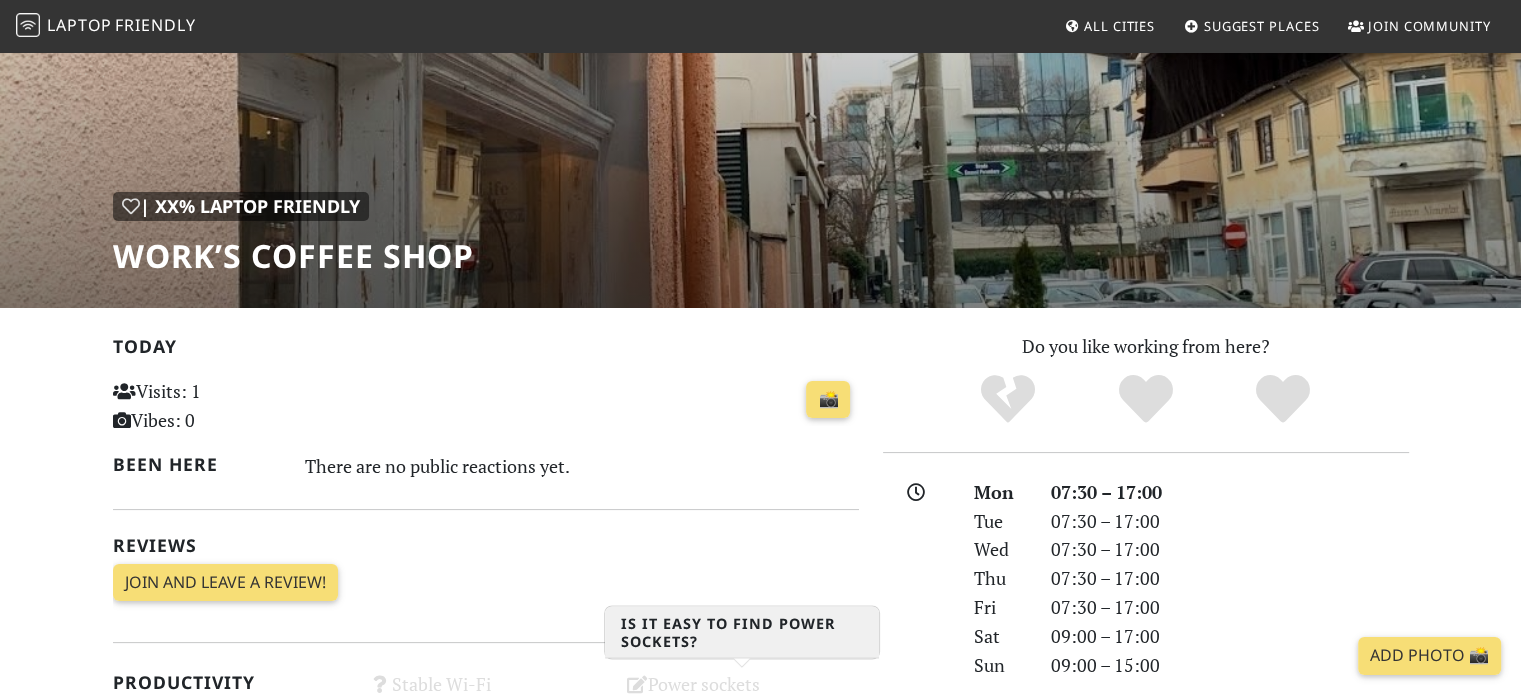 scroll, scrollTop: 100, scrollLeft: 0, axis: vertical 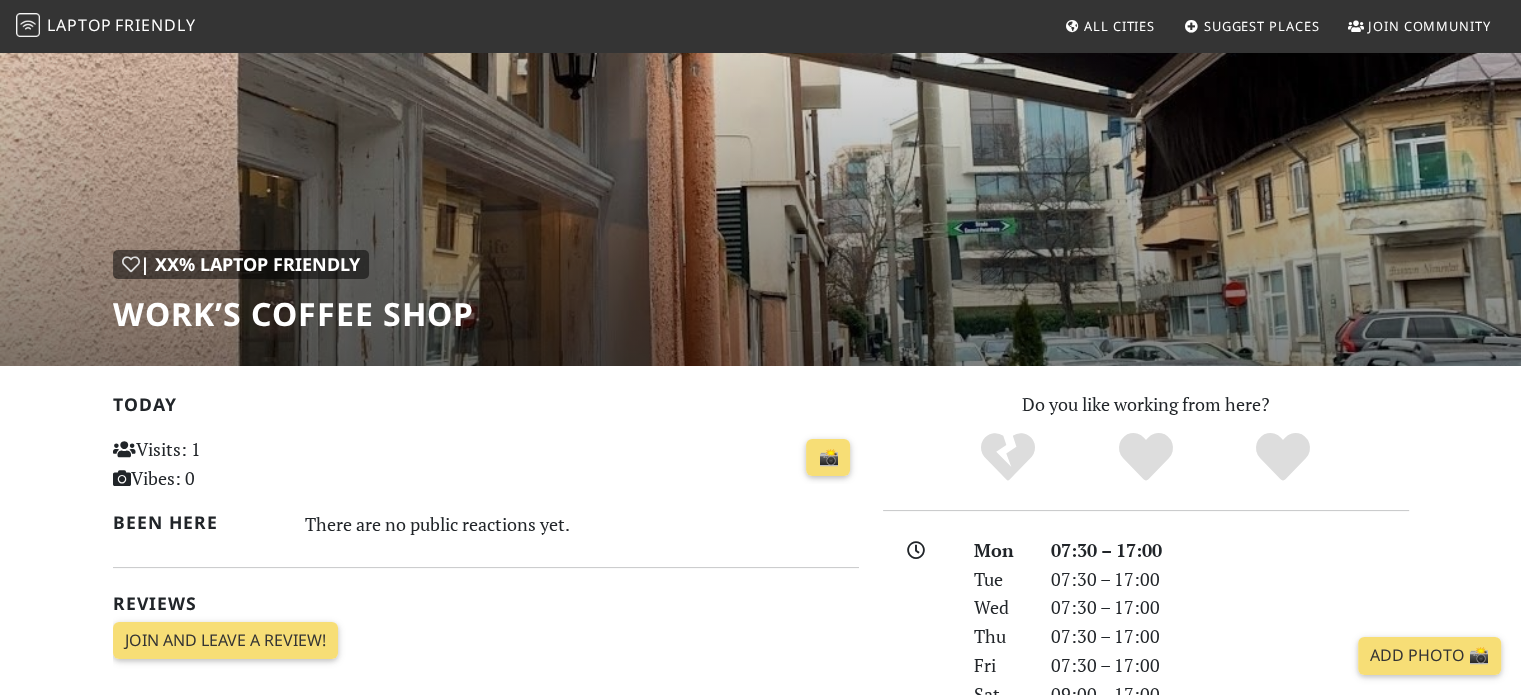 click on "All Cities" at bounding box center [1119, 26] 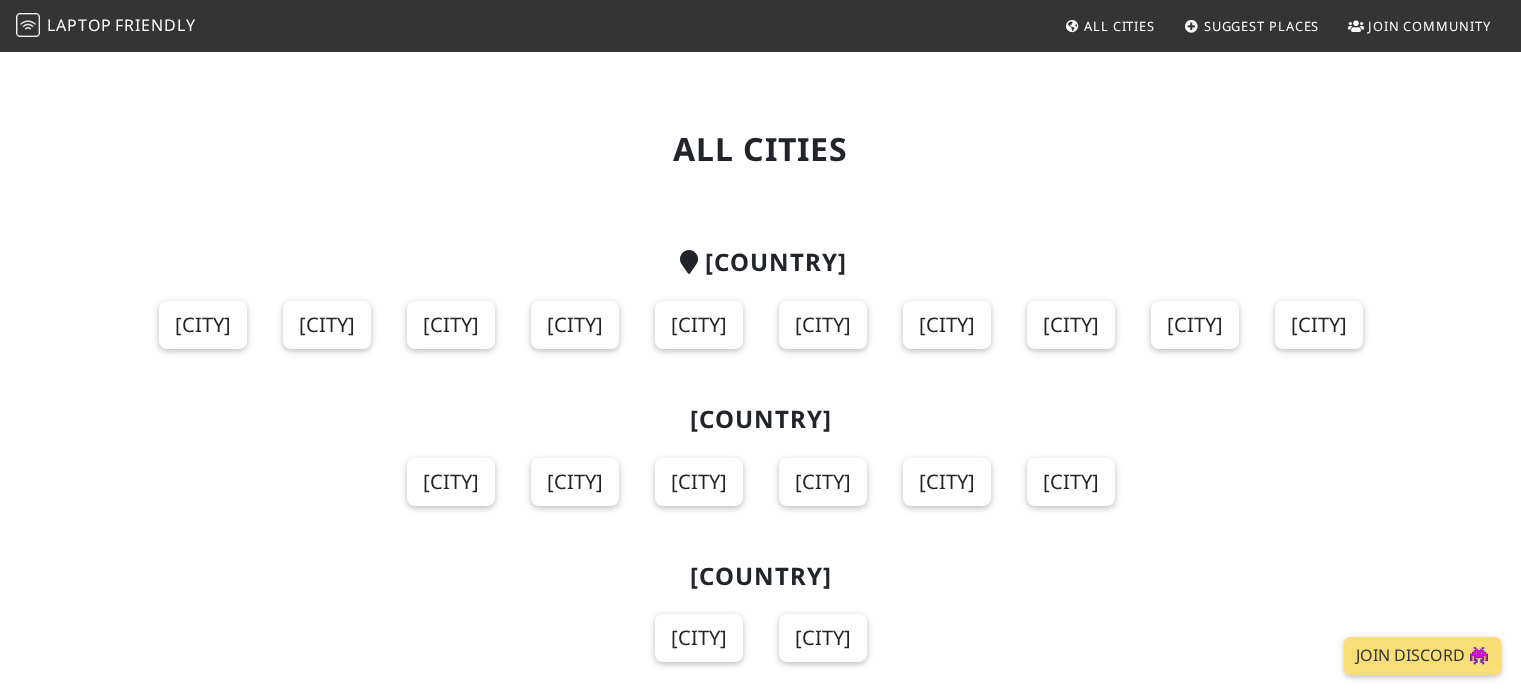 scroll, scrollTop: 0, scrollLeft: 0, axis: both 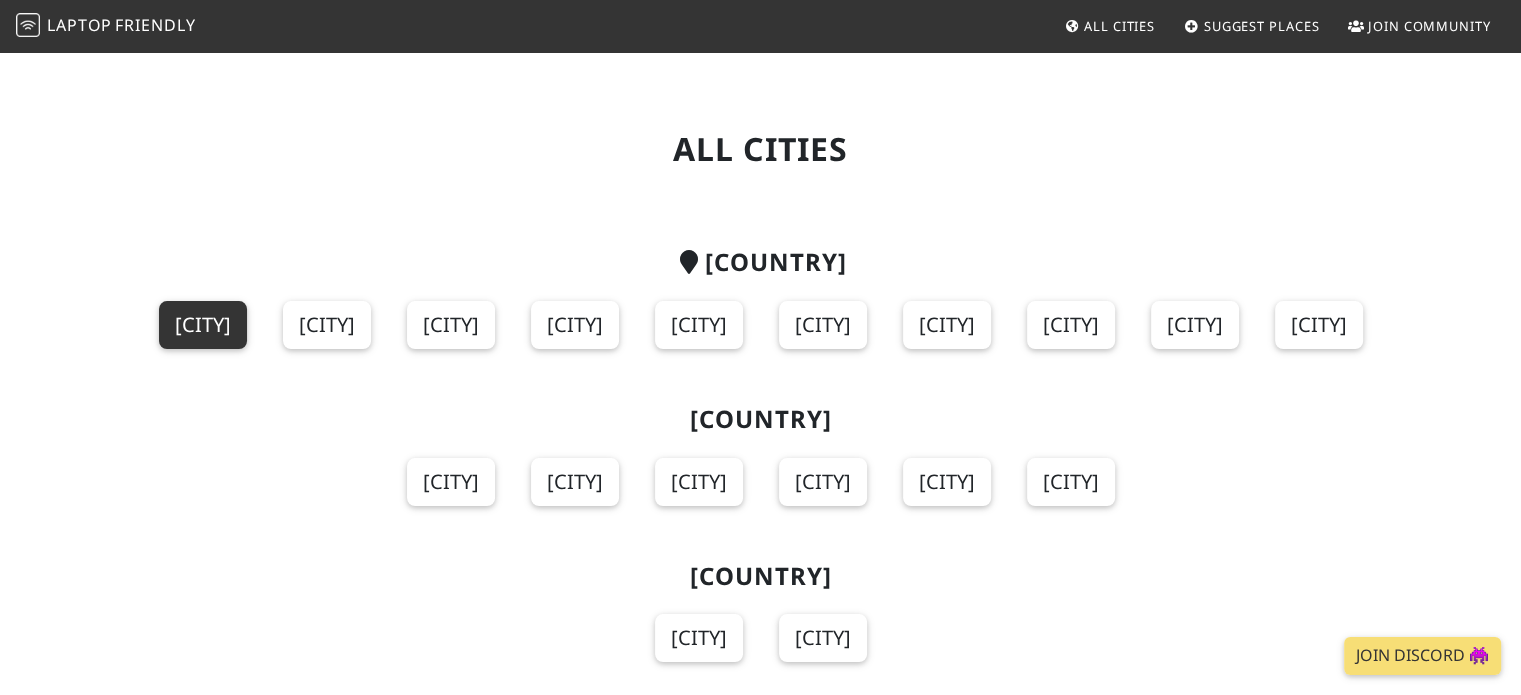 click on "[CITY]" at bounding box center (203, 325) 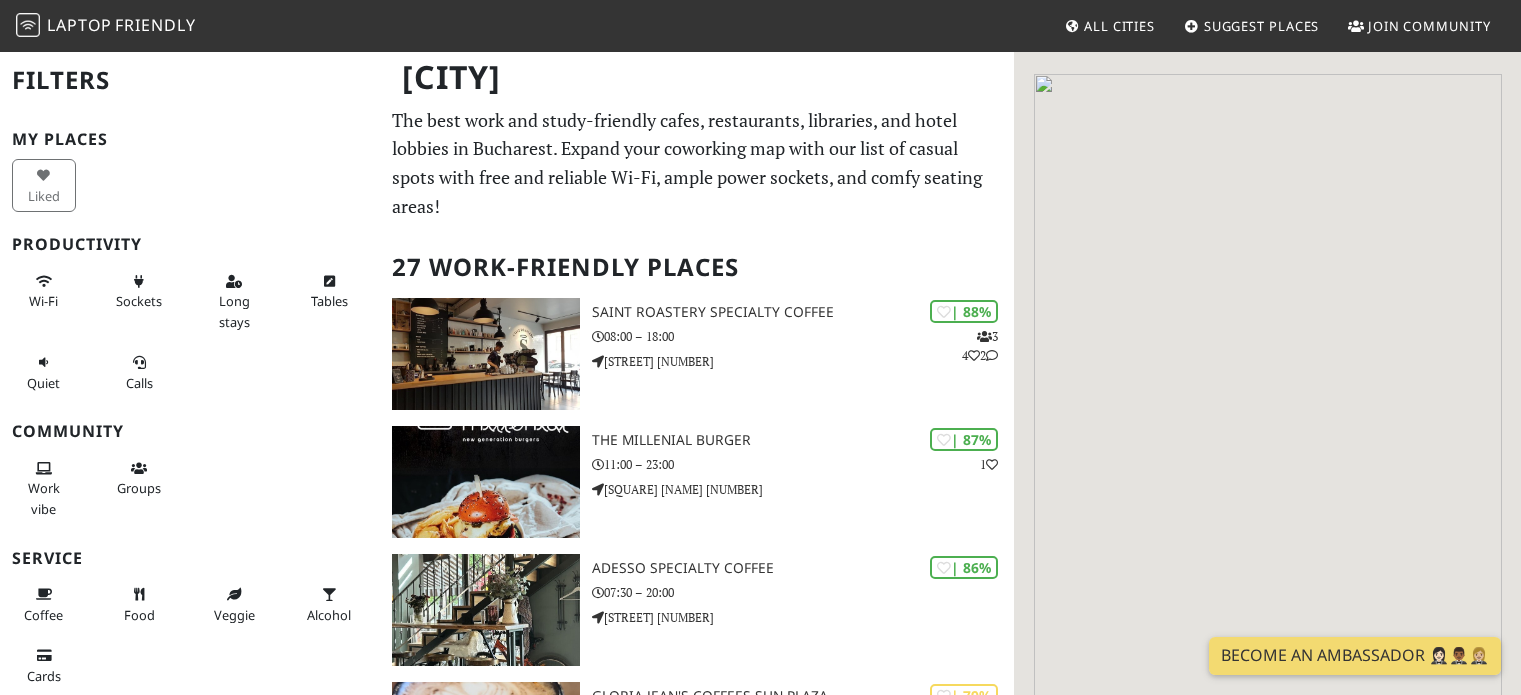 scroll, scrollTop: 0, scrollLeft: 0, axis: both 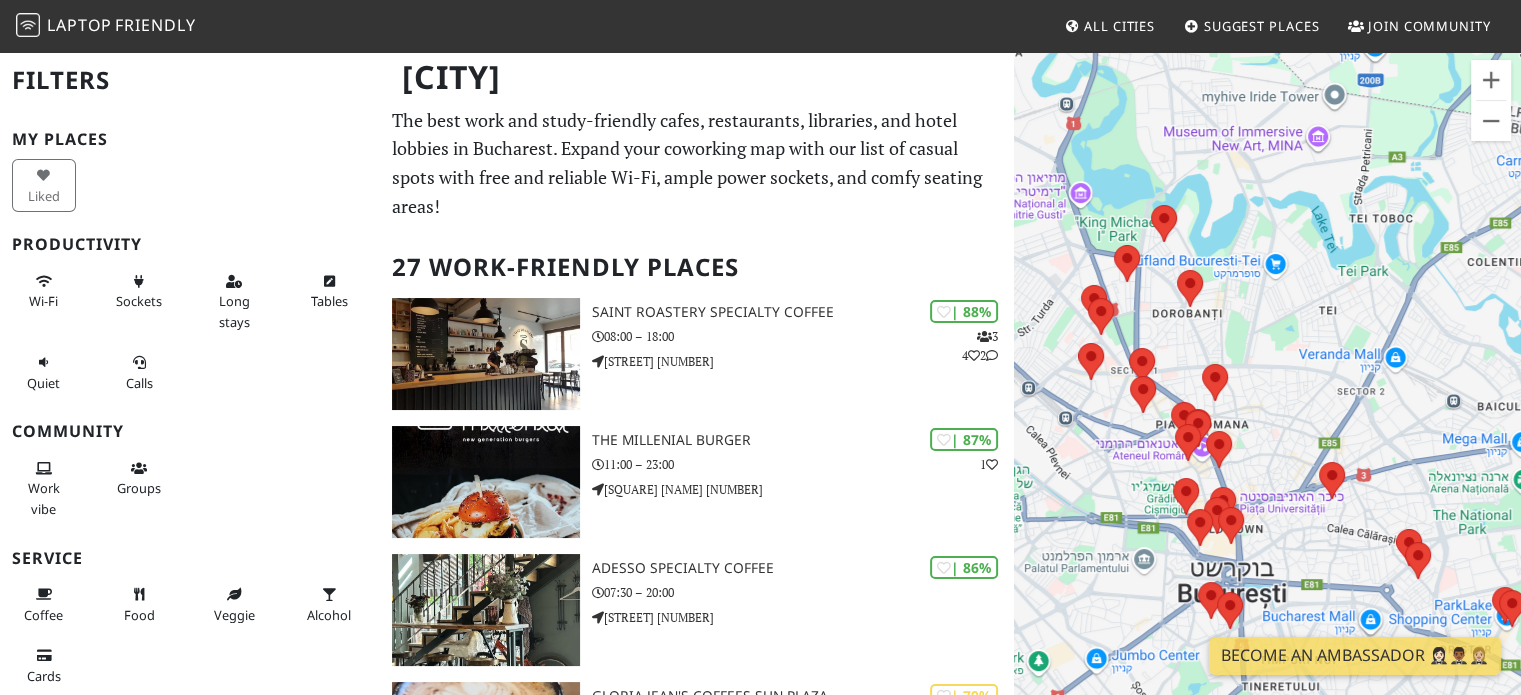 drag, startPoint x: 1256, startPoint y: 183, endPoint x: 1292, endPoint y: 356, distance: 176.70596 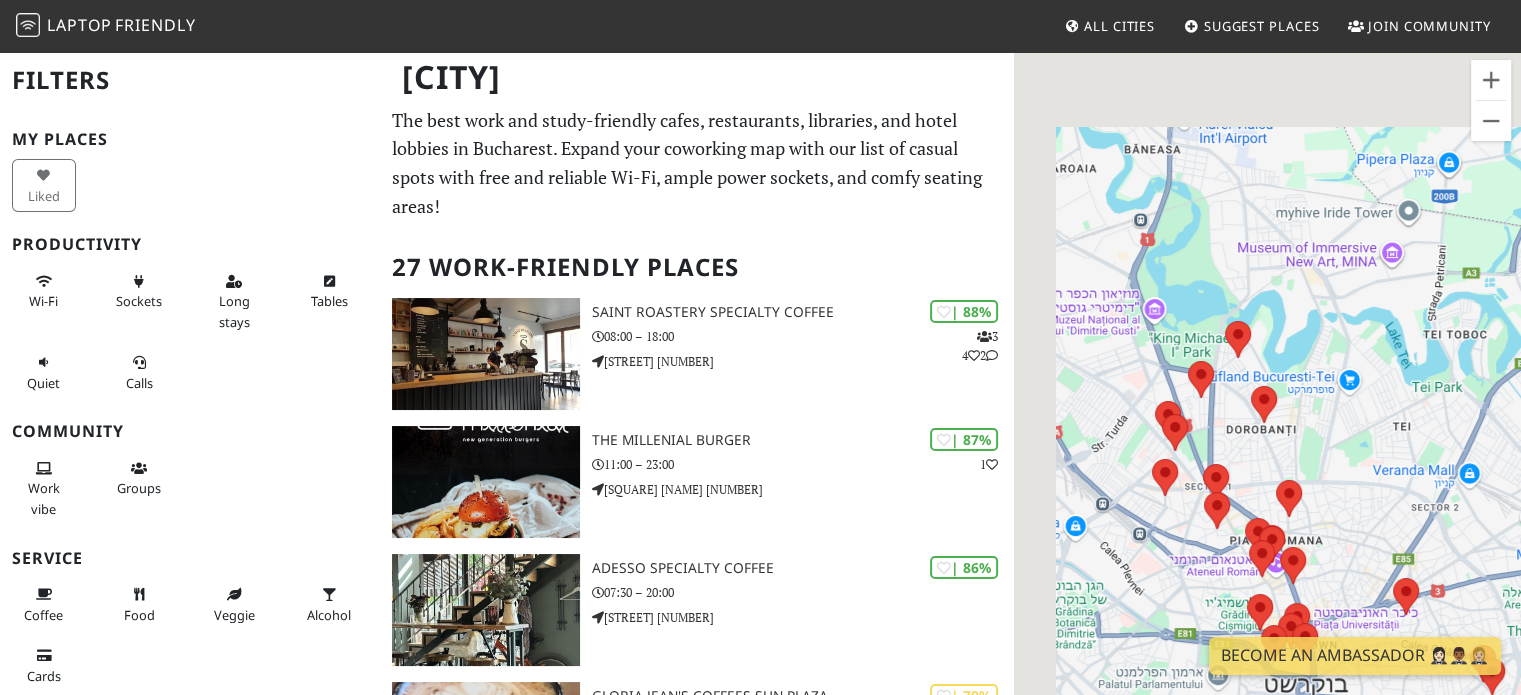 drag, startPoint x: 1188, startPoint y: 401, endPoint x: 1232, endPoint y: 445, distance: 62.225395 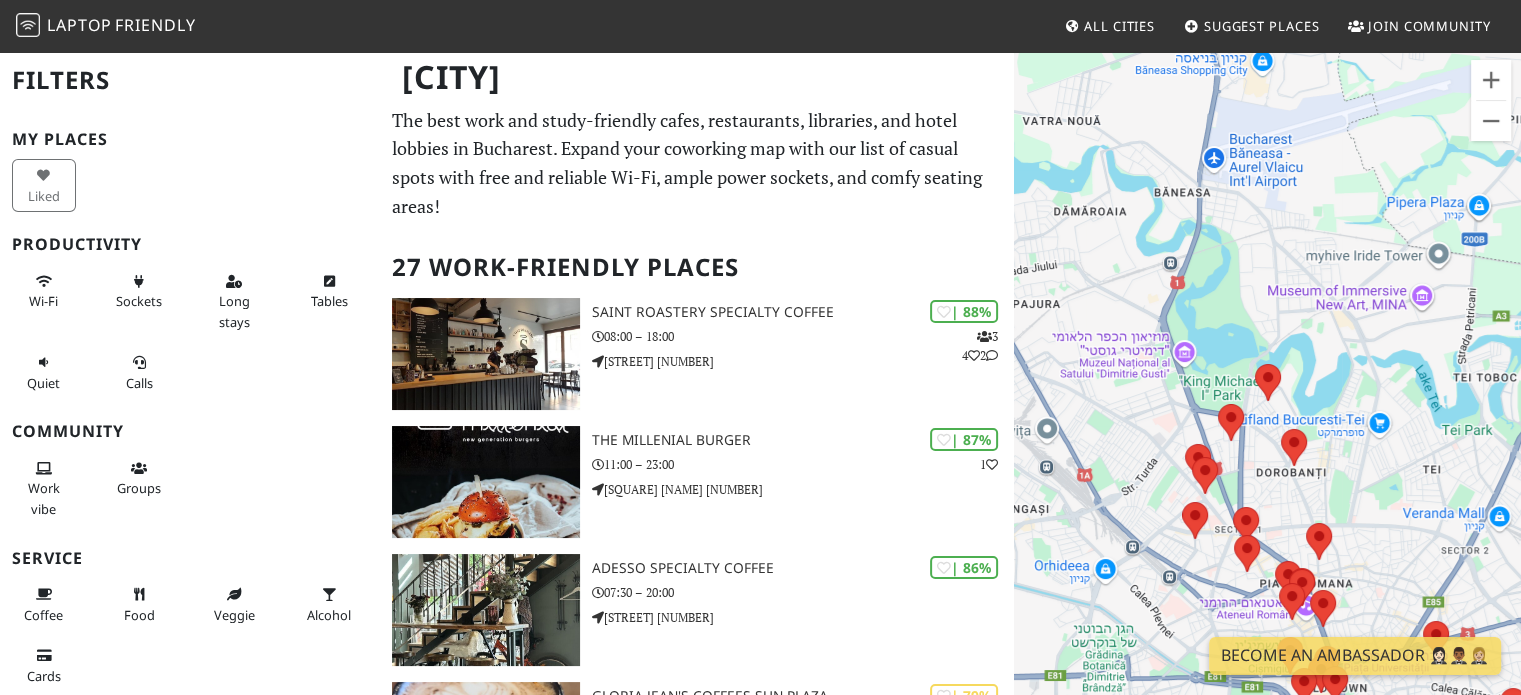 drag, startPoint x: 1256, startPoint y: 227, endPoint x: 1256, endPoint y: 319, distance: 92 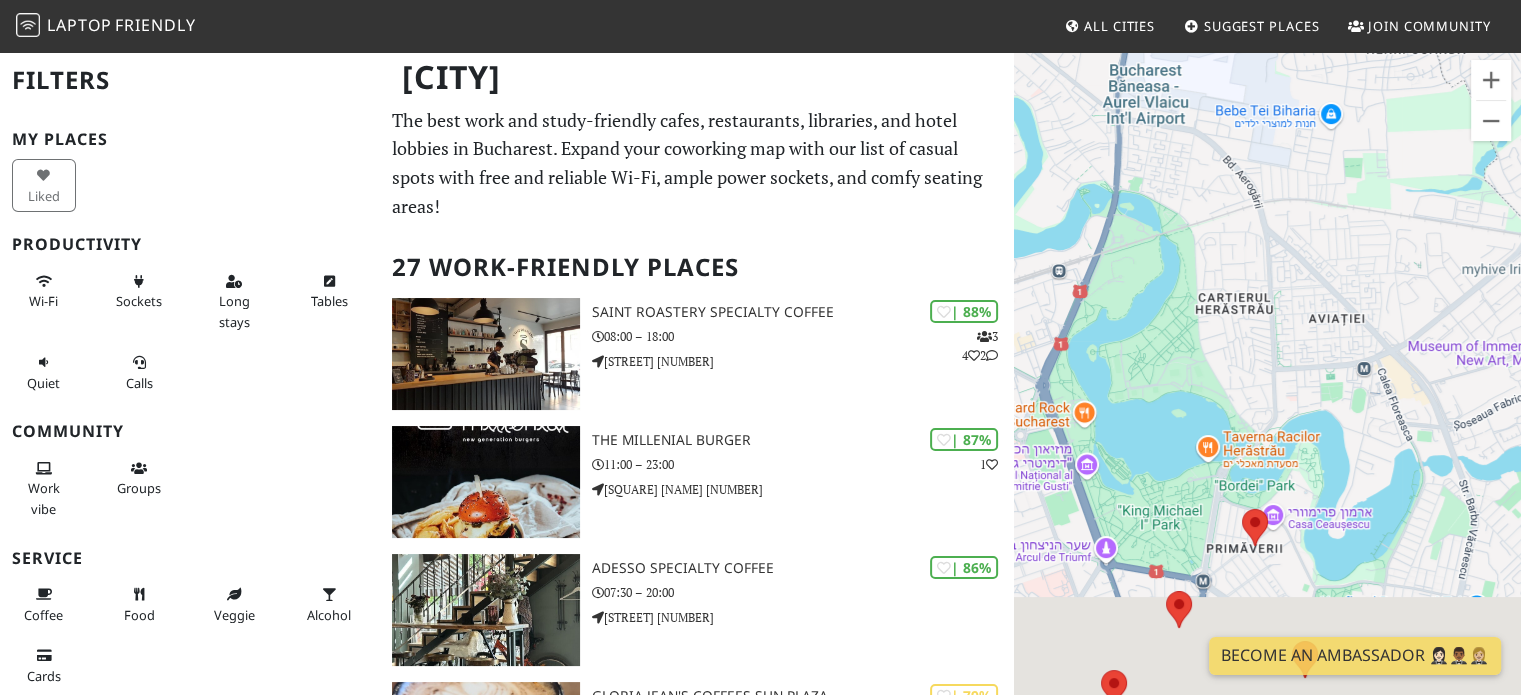 drag, startPoint x: 1222, startPoint y: 400, endPoint x: 1212, endPoint y: 99, distance: 301.16608 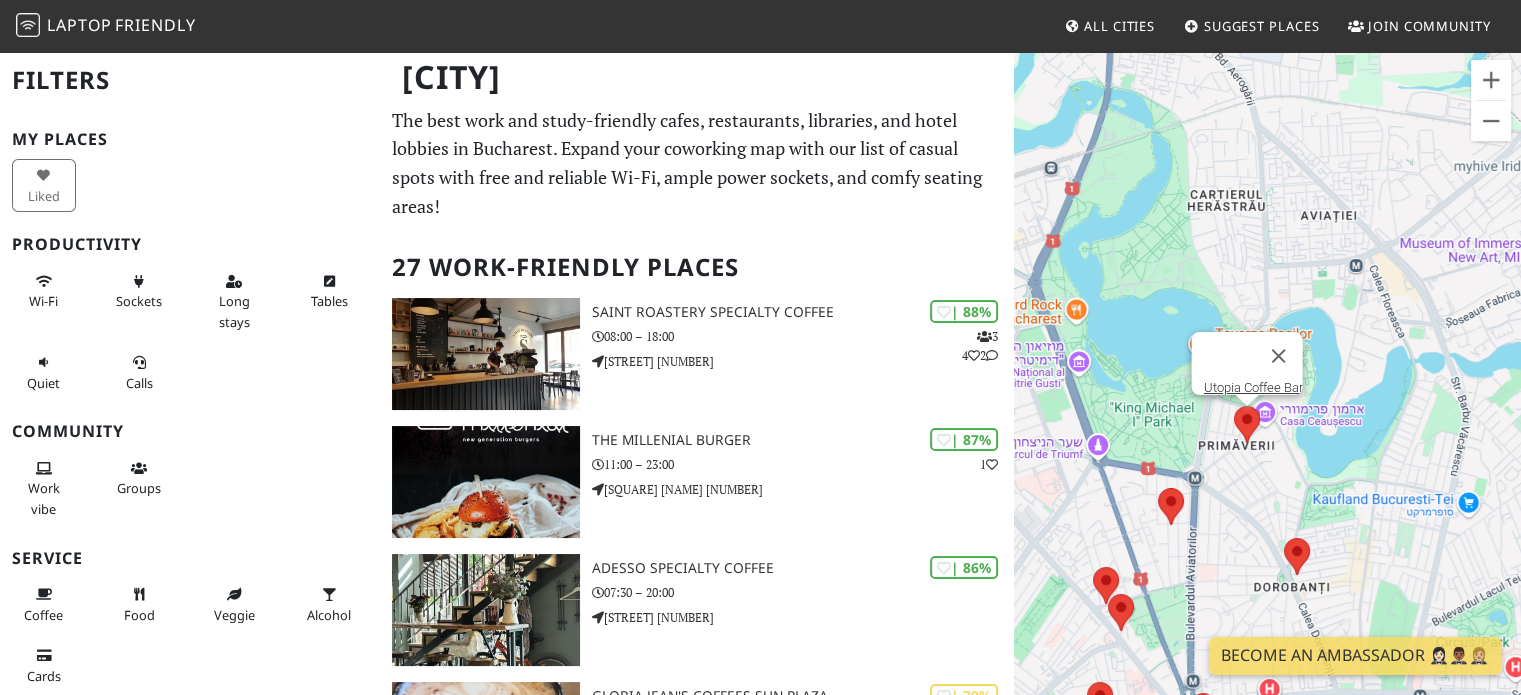 click at bounding box center (1234, 406) 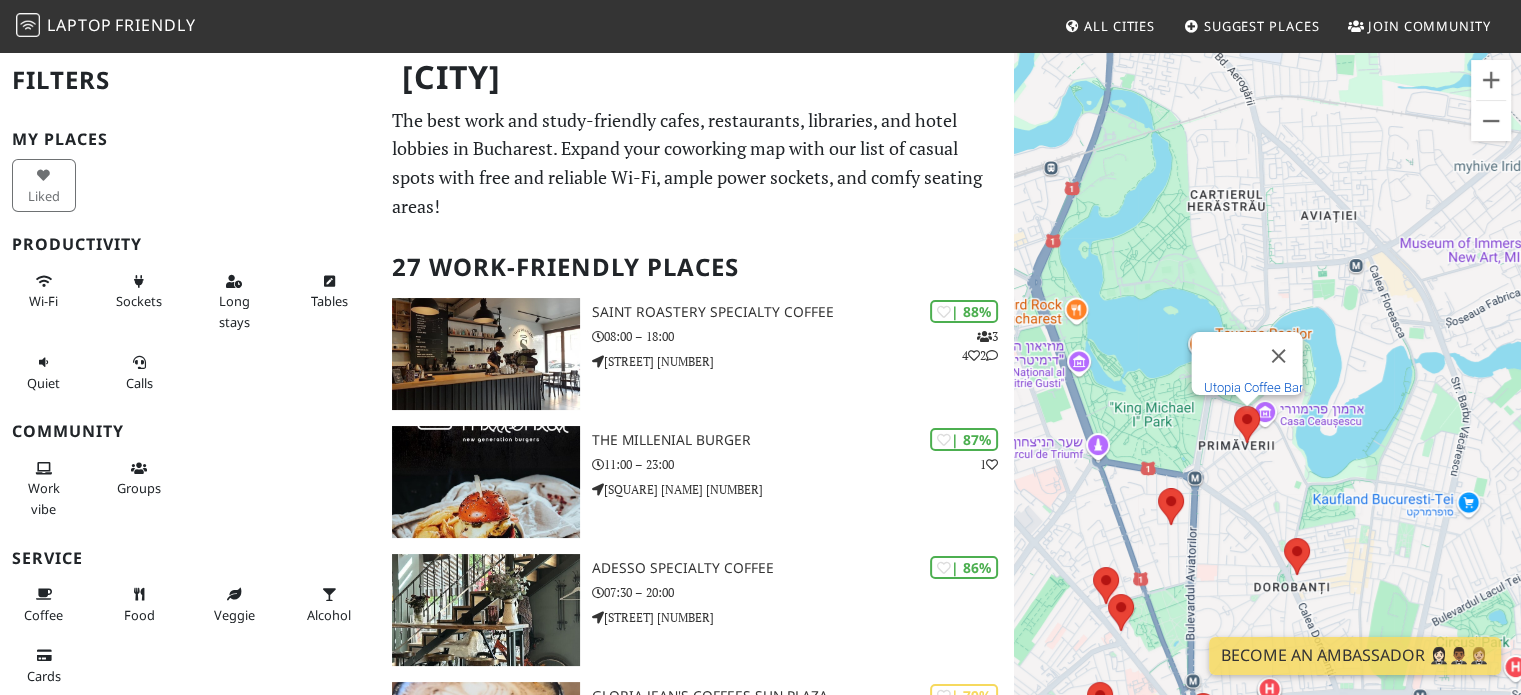 click on "Utopia Coffee Bar" at bounding box center (1252, 387) 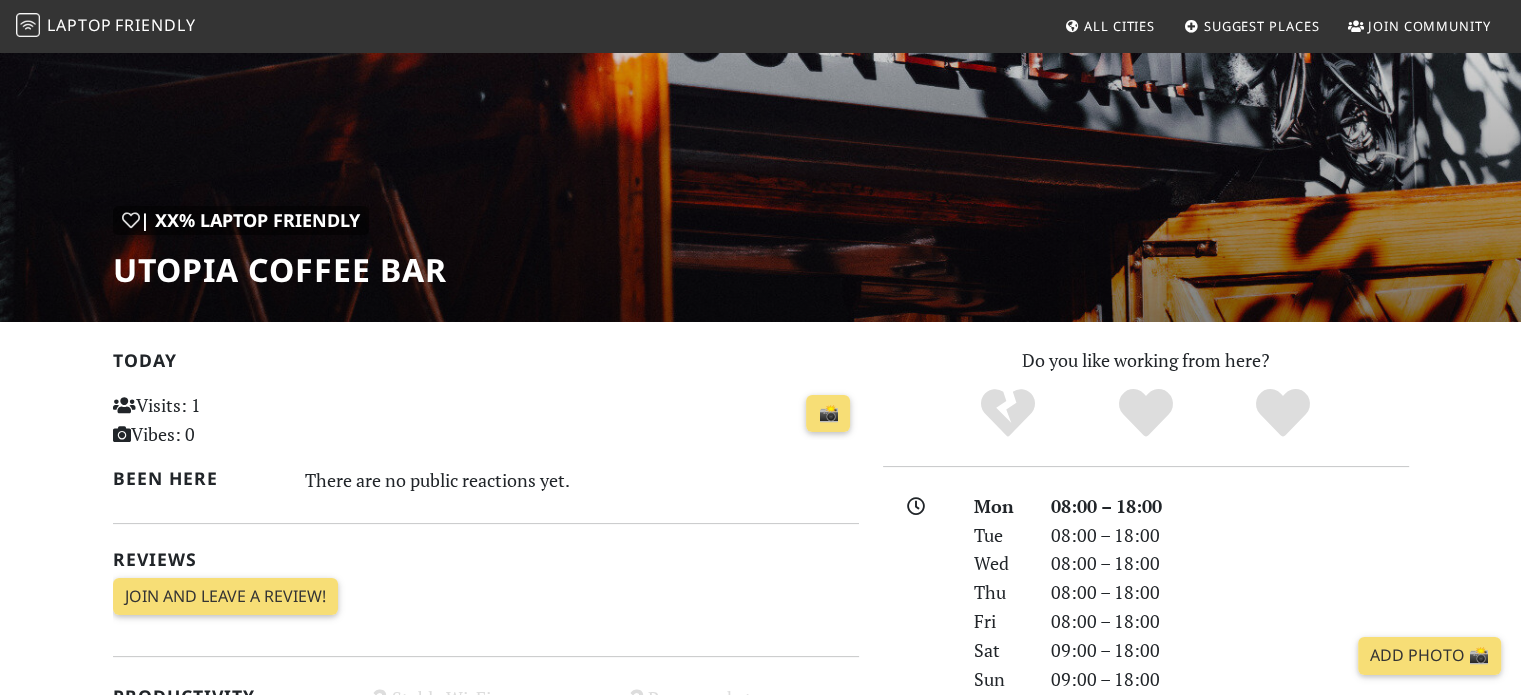 scroll, scrollTop: 0, scrollLeft: 0, axis: both 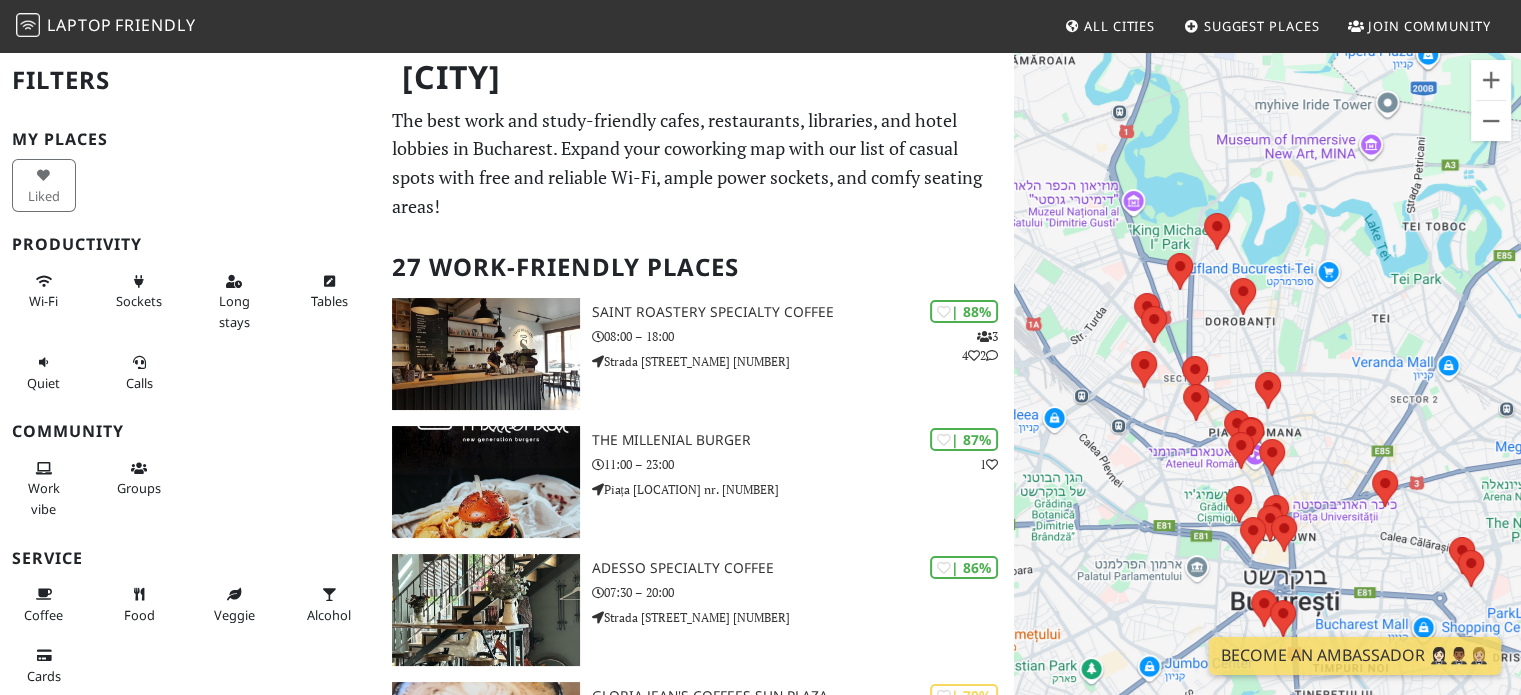 drag, startPoint x: 1252, startPoint y: 252, endPoint x: 1292, endPoint y: 379, distance: 133.15028 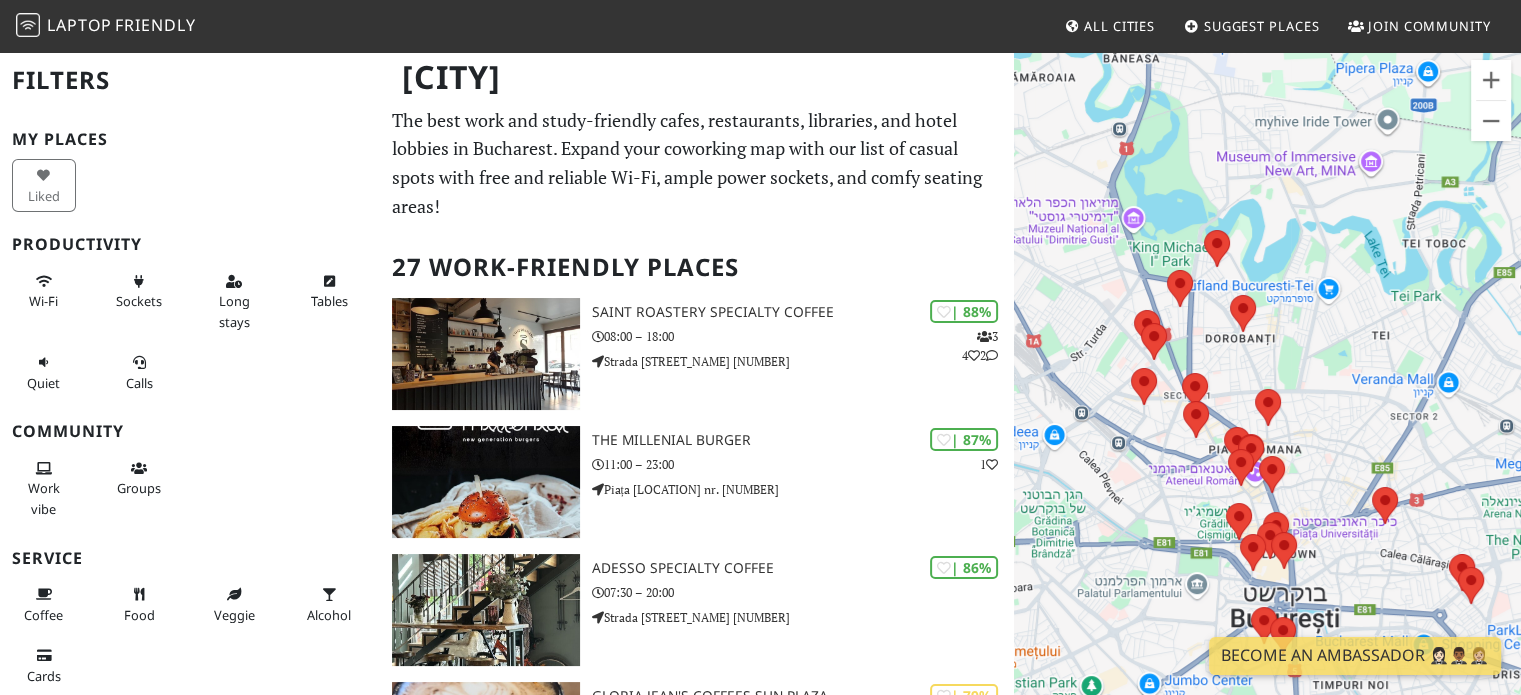 click at bounding box center (1167, 270) 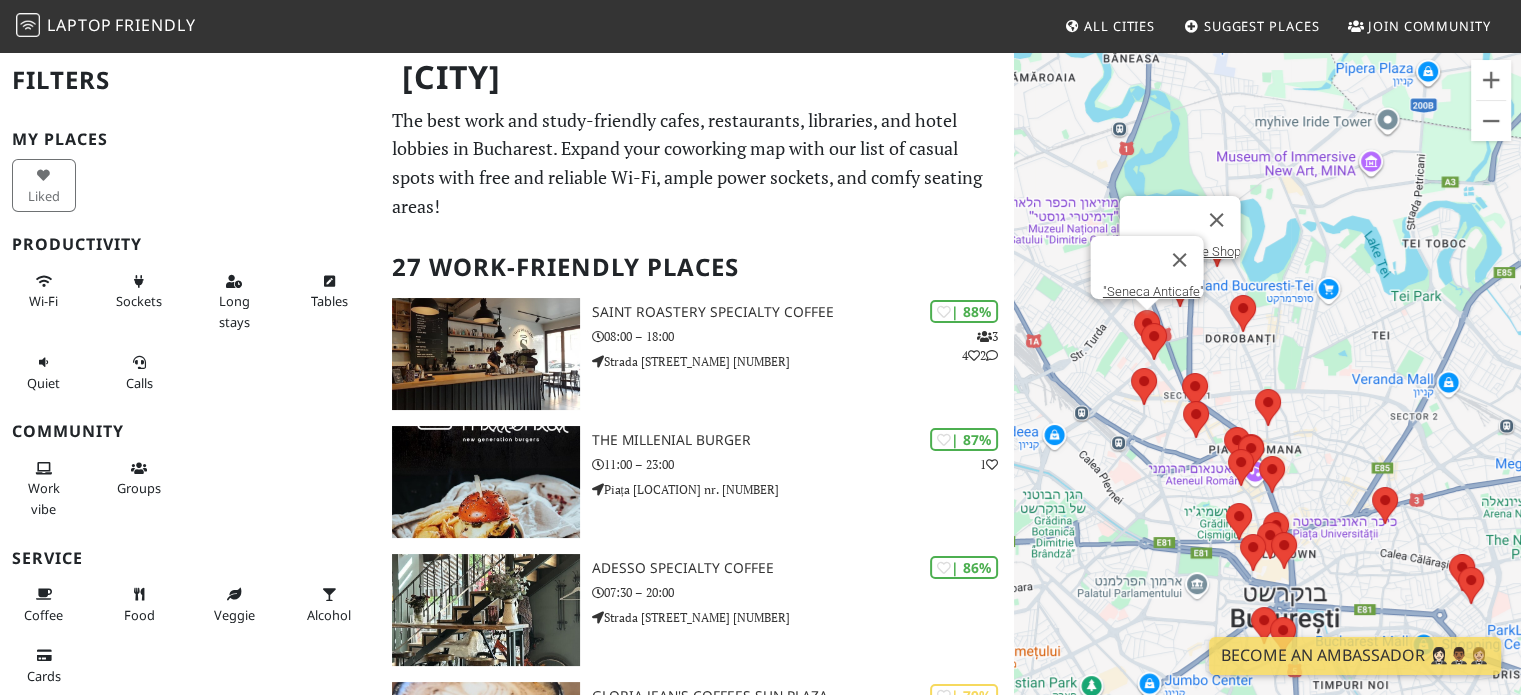 click at bounding box center (1134, 310) 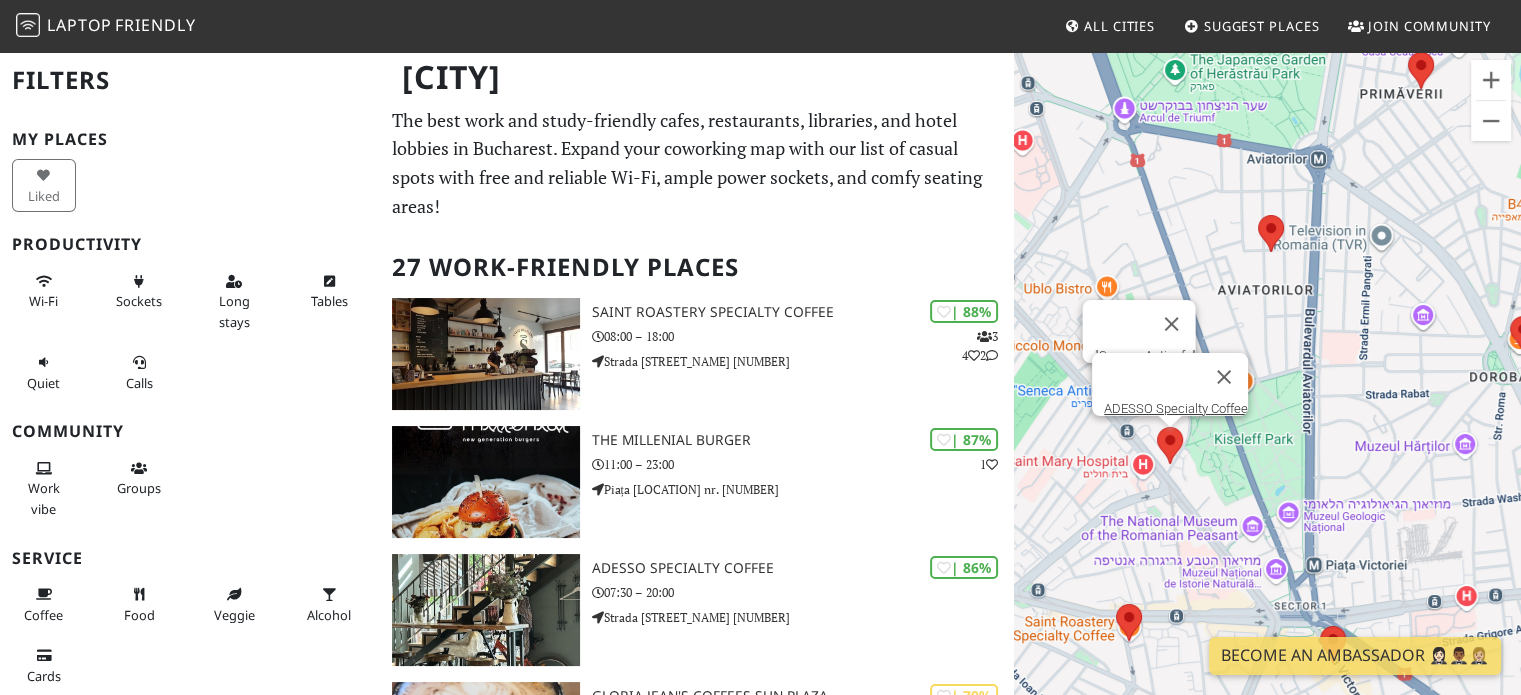 click at bounding box center [1157, 427] 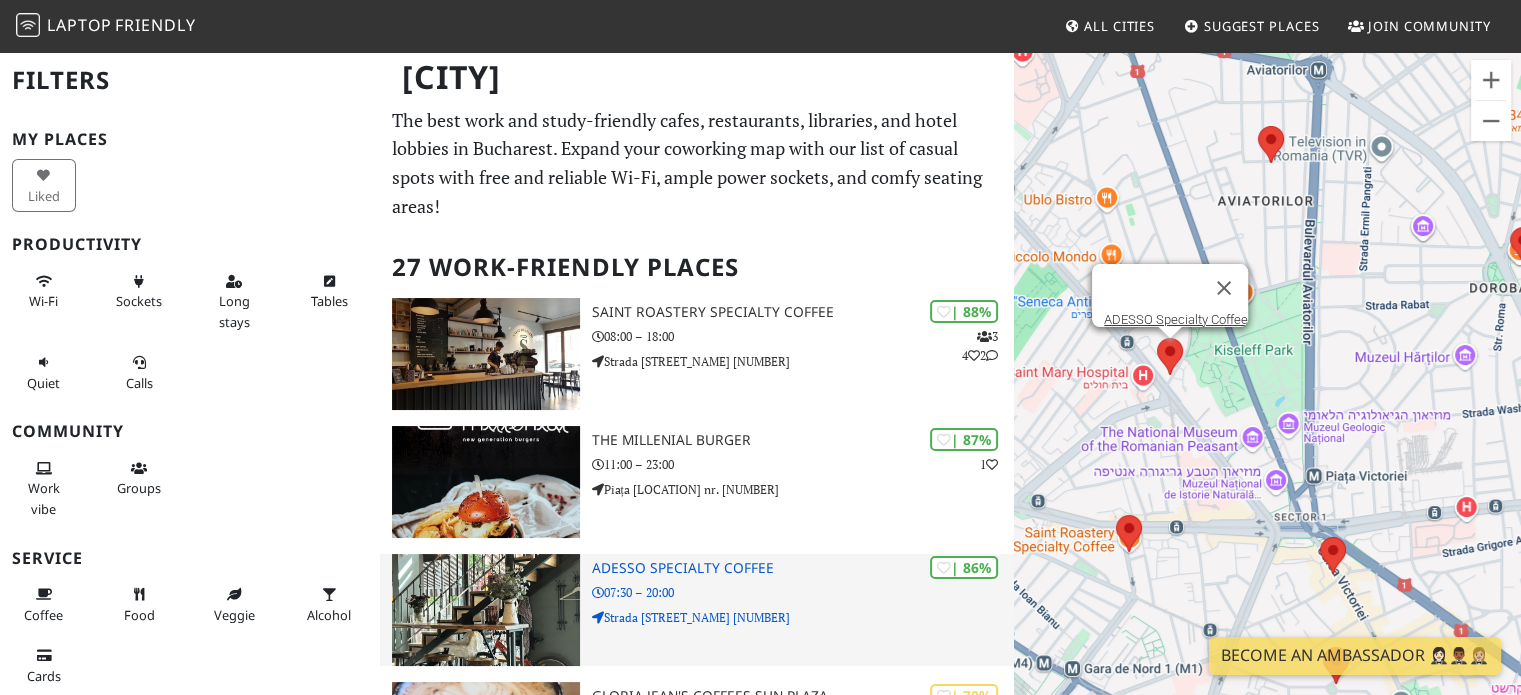 click on "ADESSO Specialty Coffee" at bounding box center [803, 568] 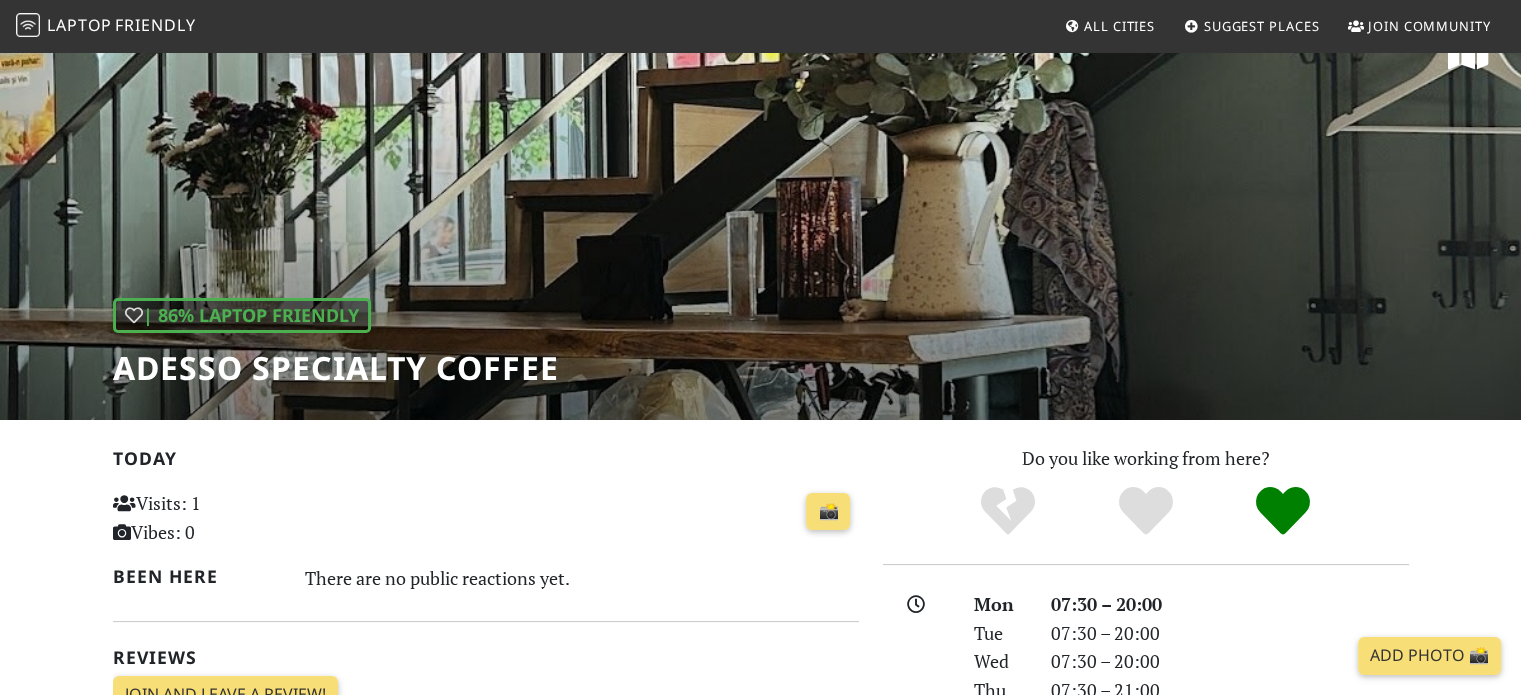 scroll, scrollTop: 0, scrollLeft: 0, axis: both 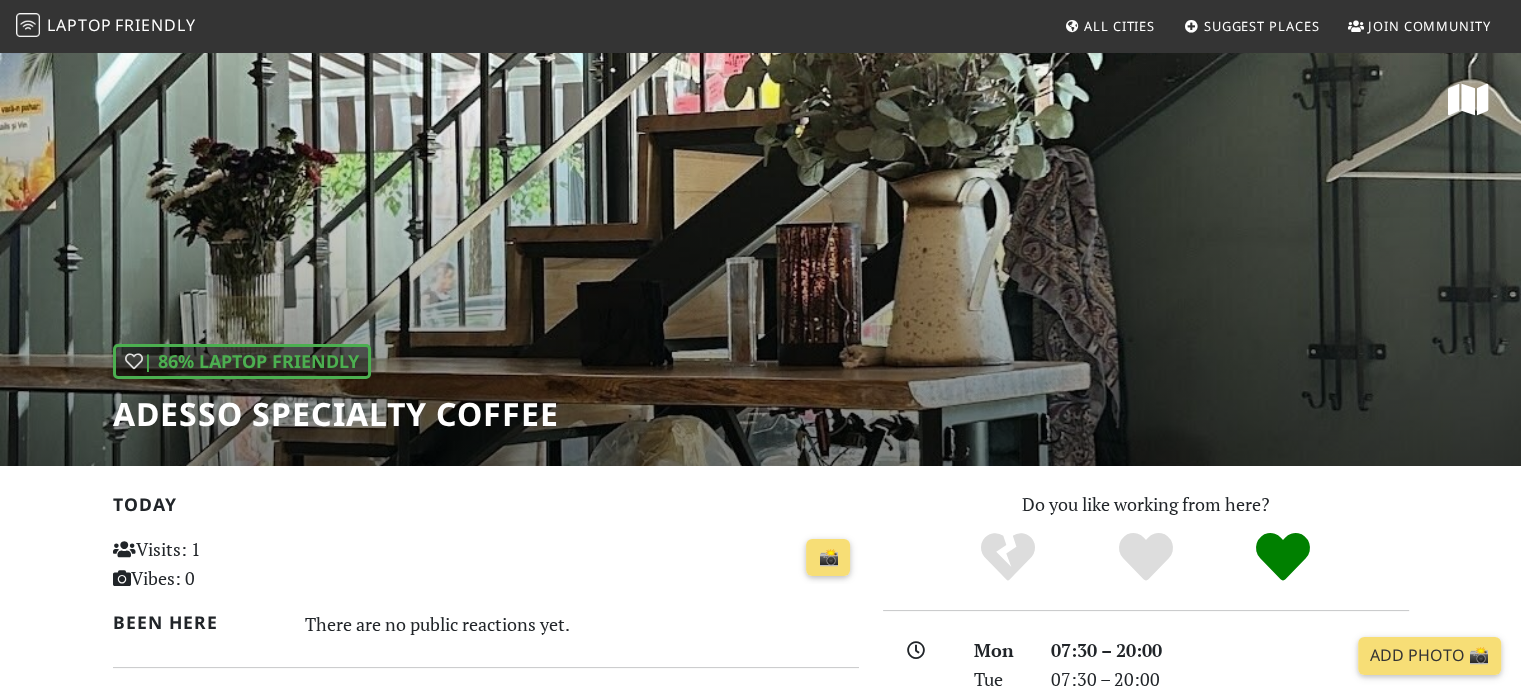 click on "ADESSO Specialty Coffee" at bounding box center (336, 414) 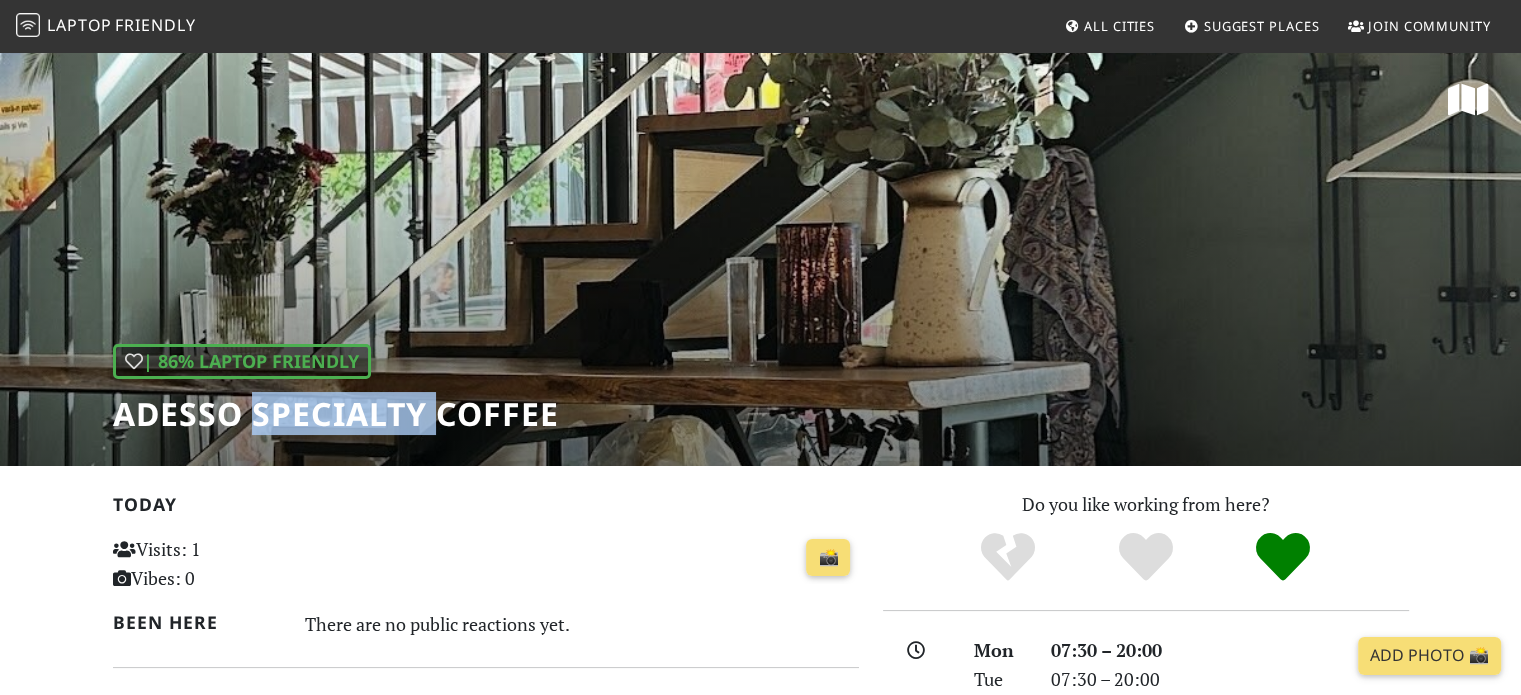 click on "ADESSO Specialty Coffee" at bounding box center (336, 414) 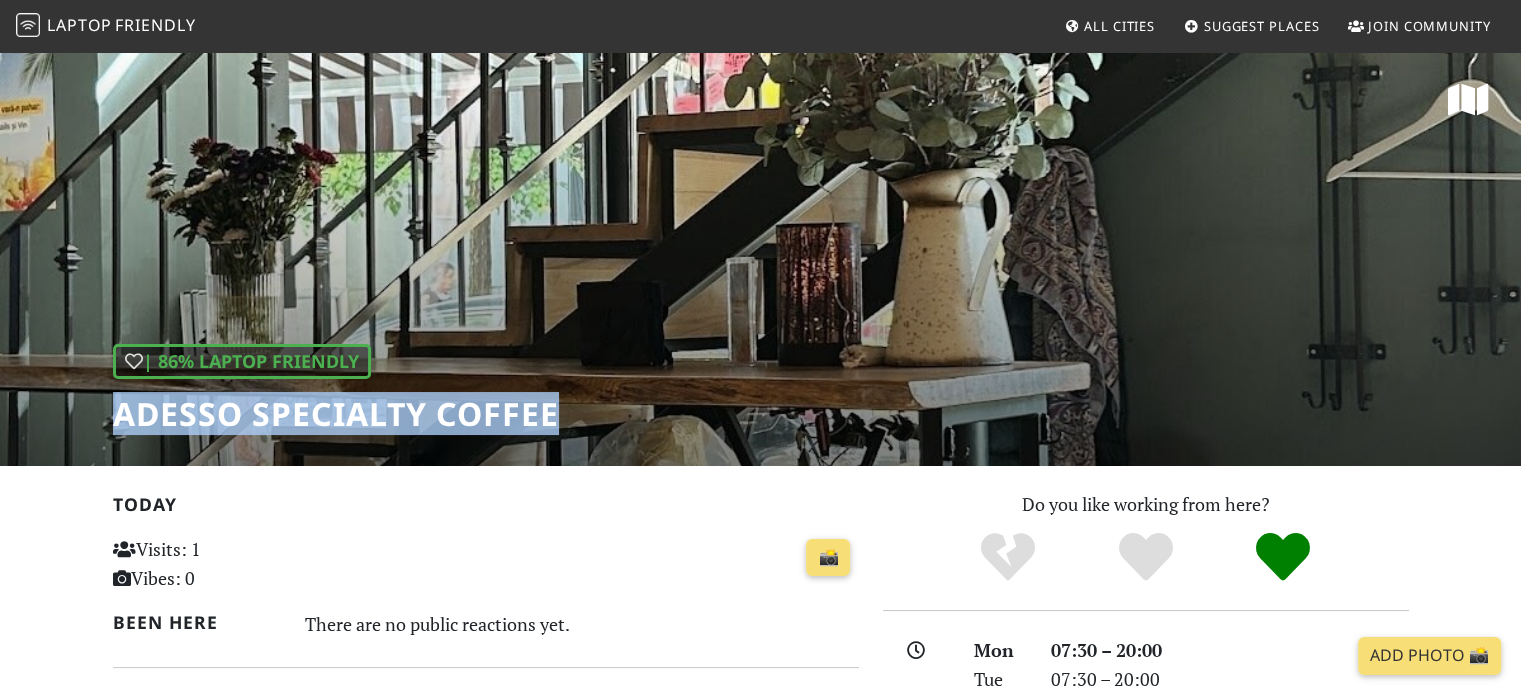 click on "ADESSO Specialty Coffee" at bounding box center [336, 414] 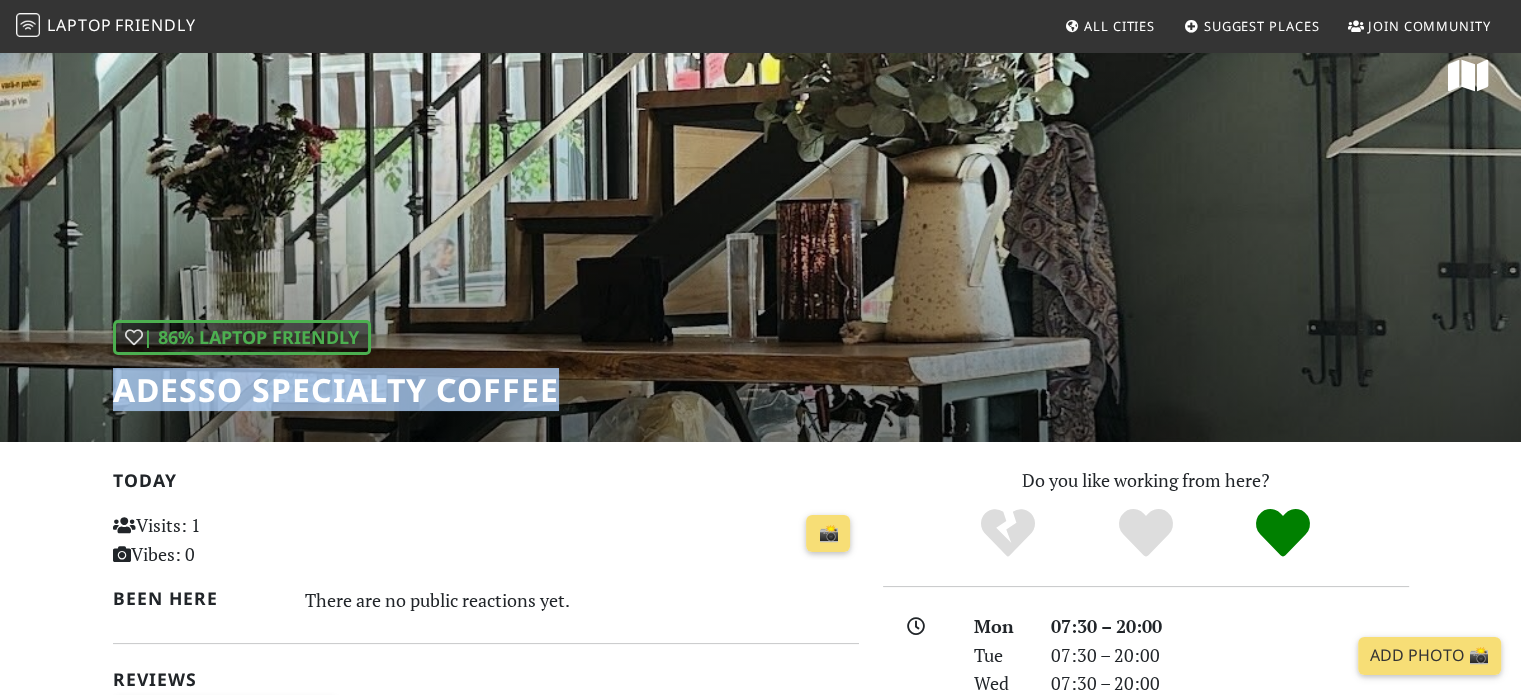 scroll, scrollTop: 0, scrollLeft: 0, axis: both 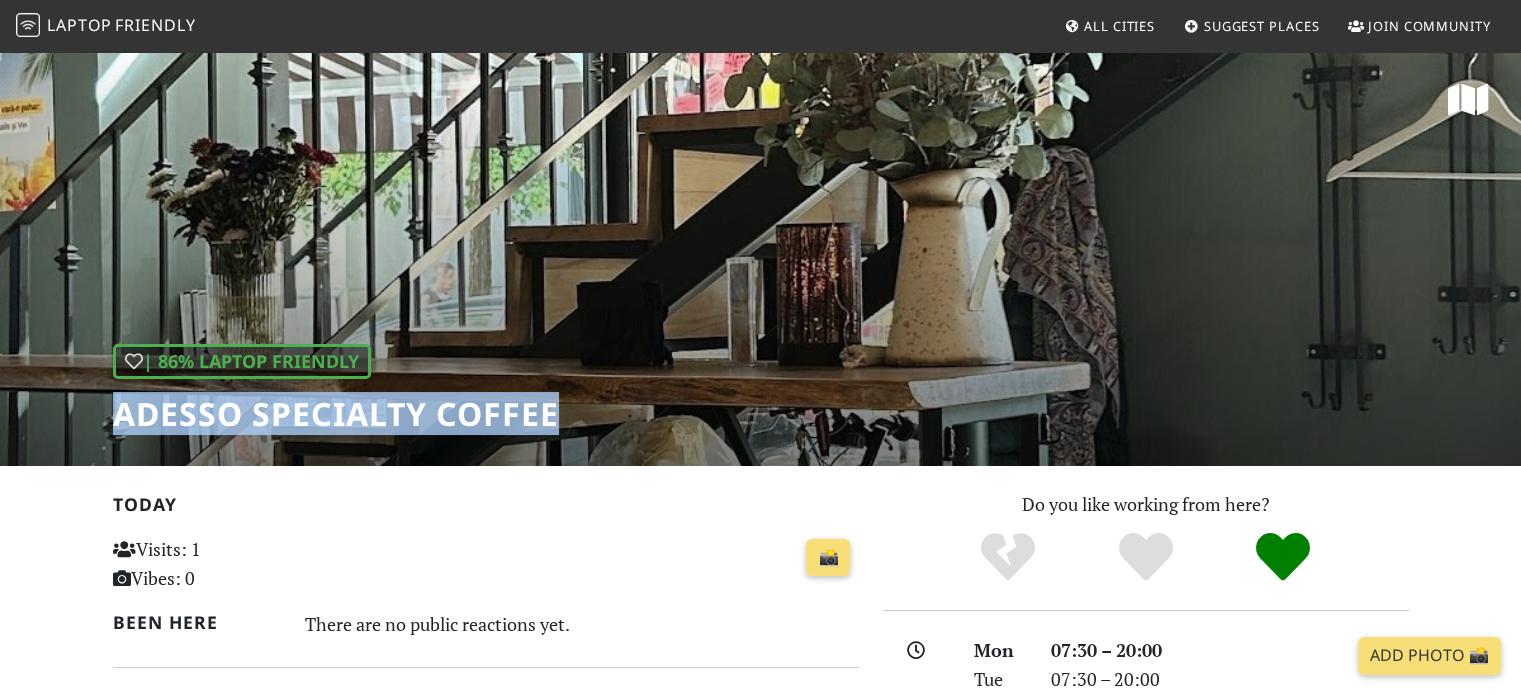 click on "ADESSO Specialty Coffee" at bounding box center (336, 414) 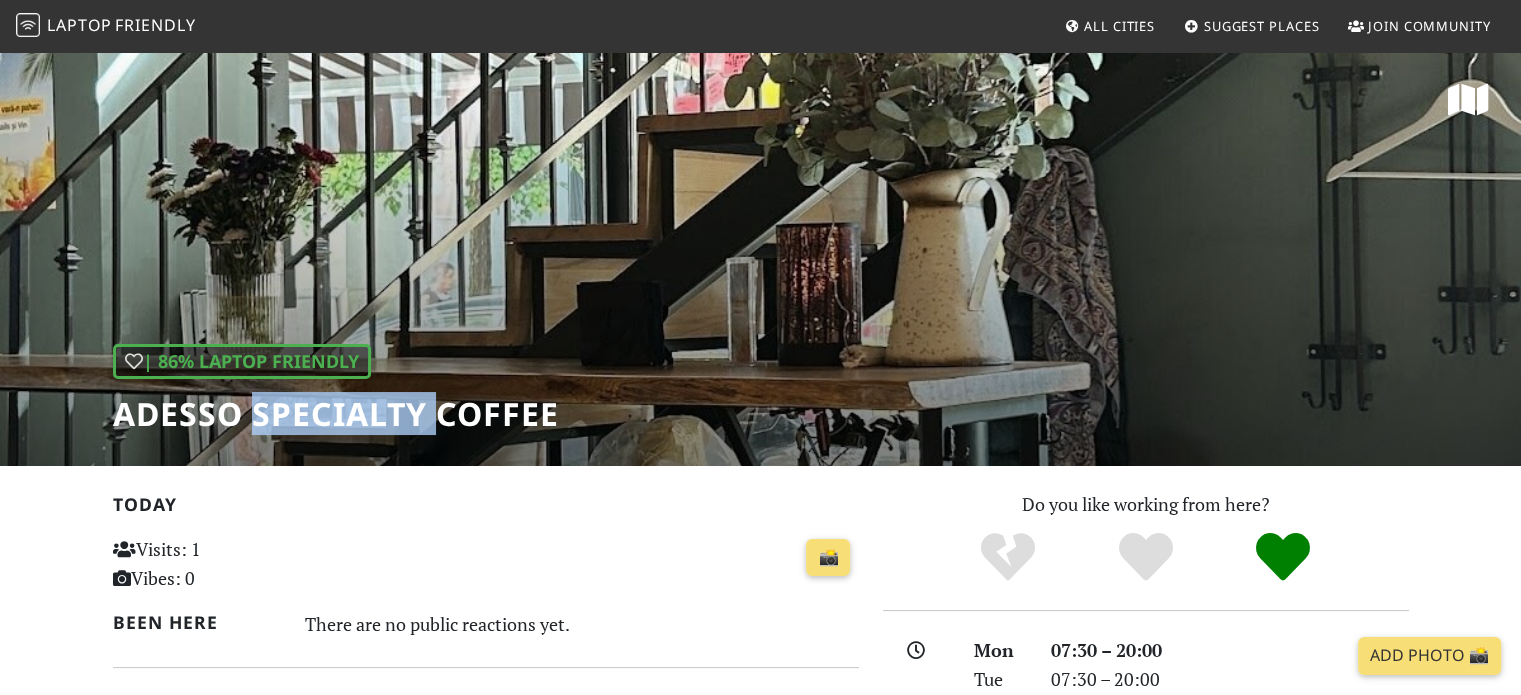 click on "ADESSO Specialty Coffee" at bounding box center [336, 414] 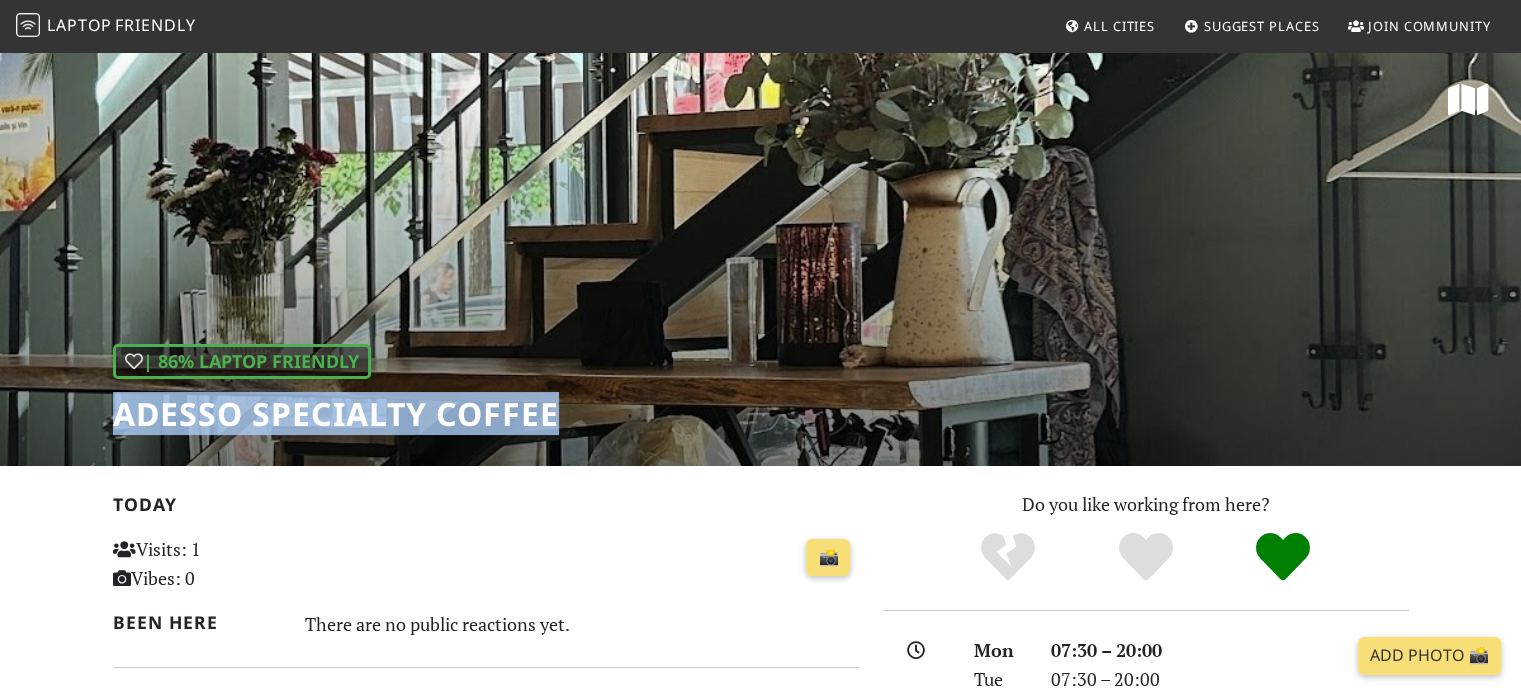 click on "ADESSO Specialty Coffee" at bounding box center [336, 414] 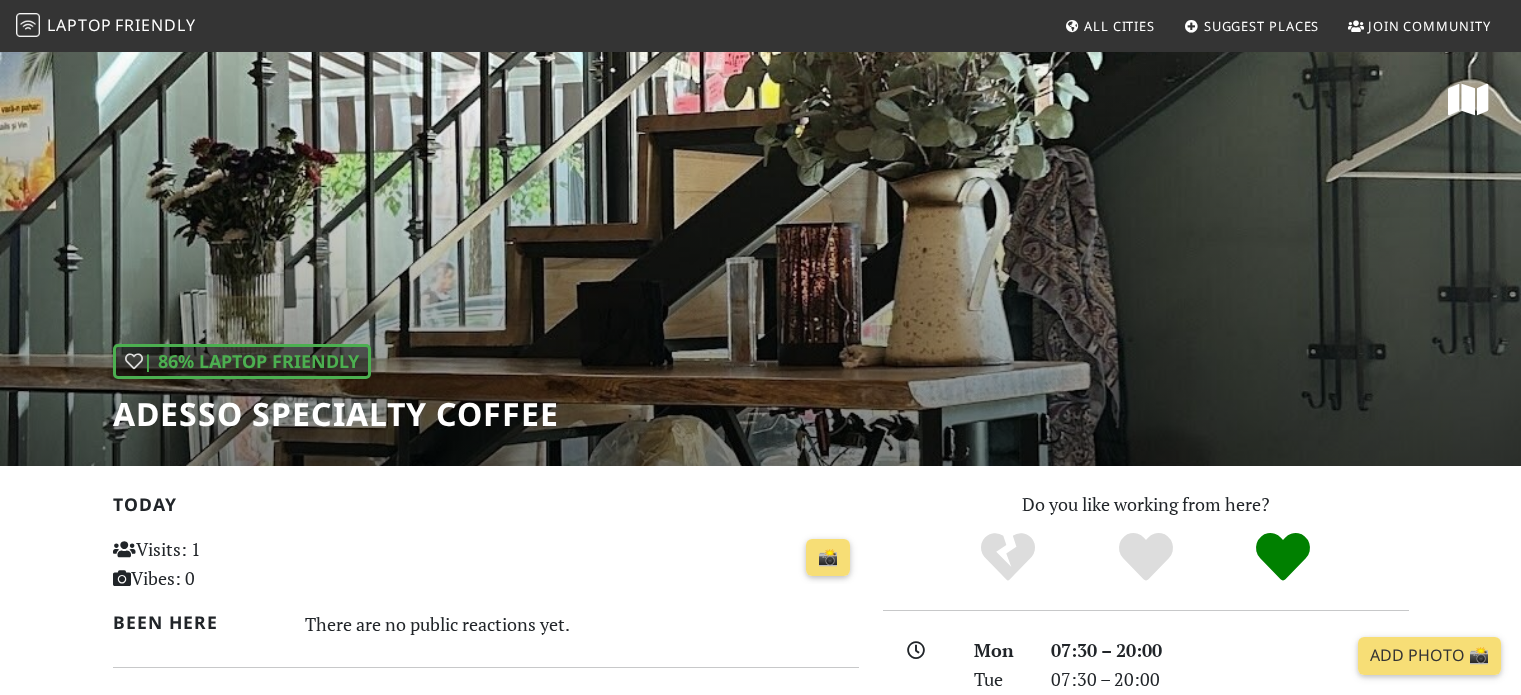 scroll, scrollTop: 0, scrollLeft: 0, axis: both 